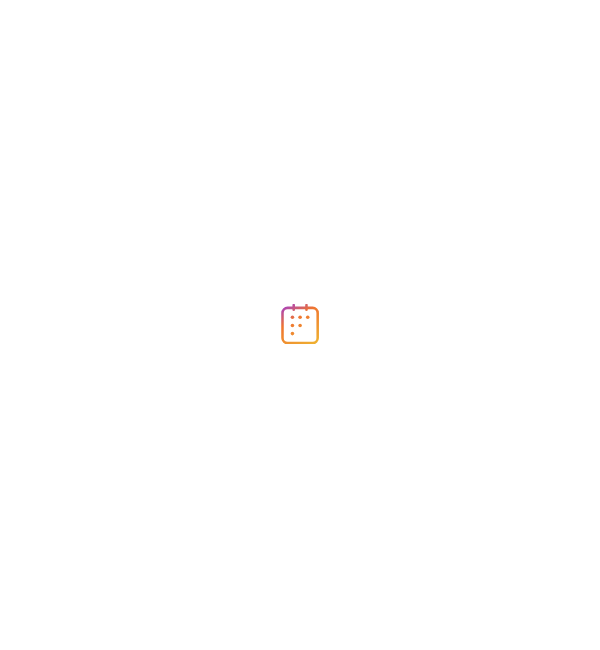 scroll, scrollTop: 0, scrollLeft: 0, axis: both 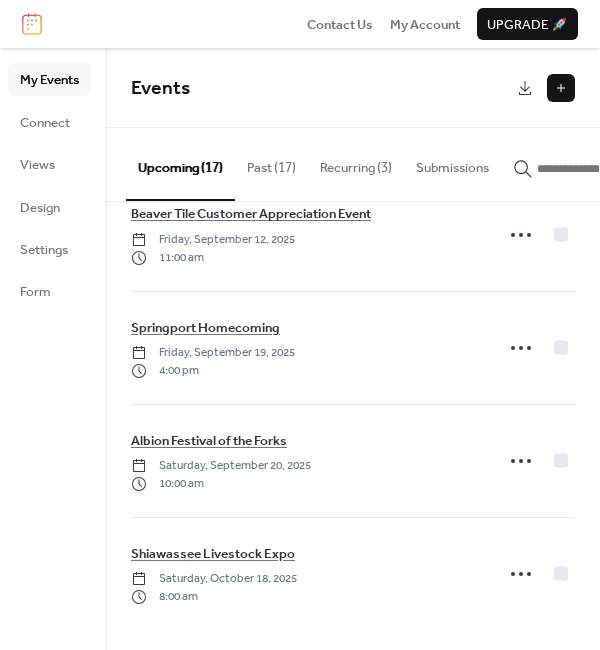 click at bounding box center [561, 88] 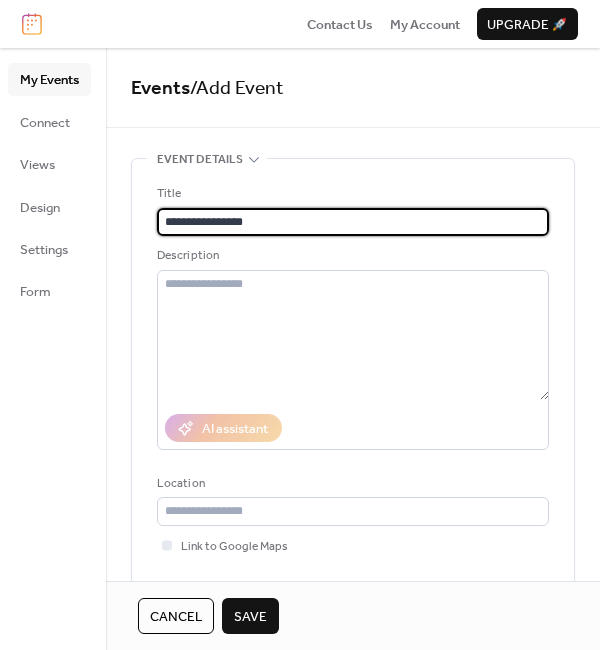 type on "**********" 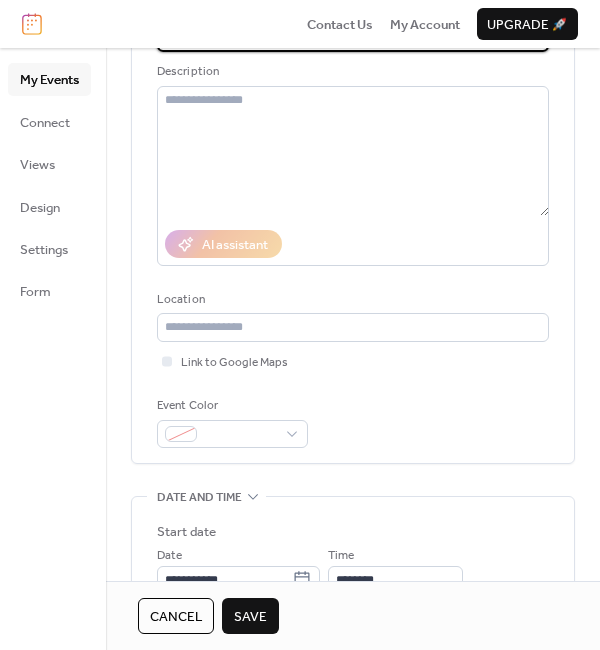 scroll, scrollTop: 200, scrollLeft: 0, axis: vertical 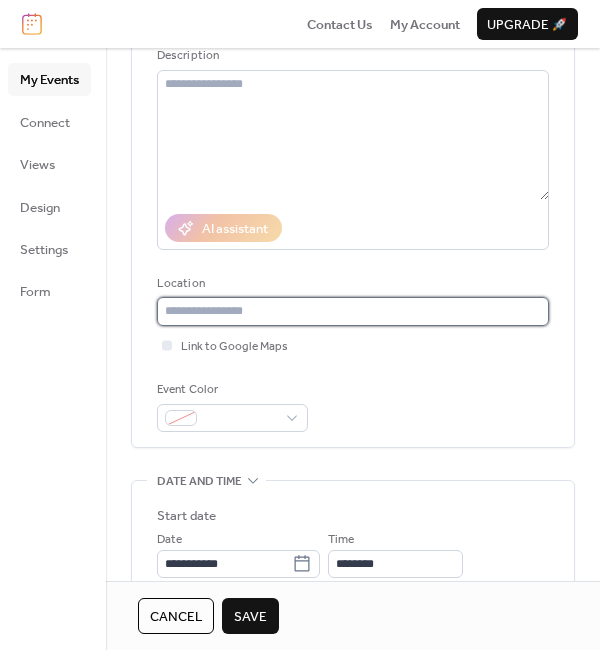 click at bounding box center [353, 311] 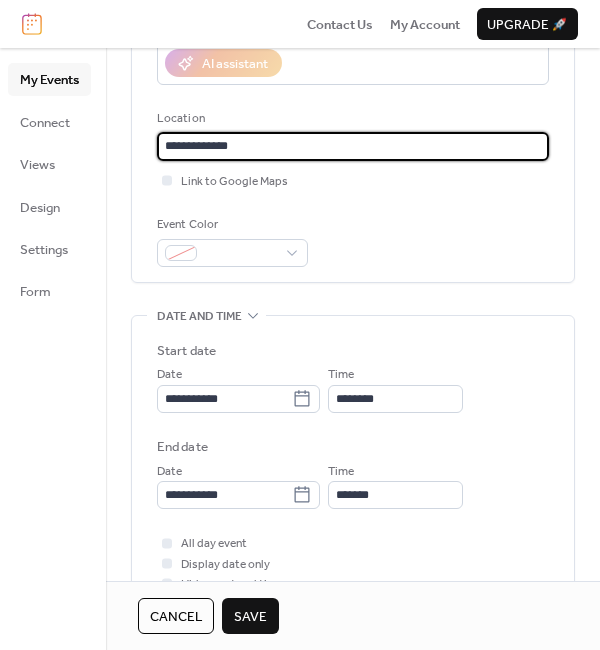 scroll, scrollTop: 400, scrollLeft: 0, axis: vertical 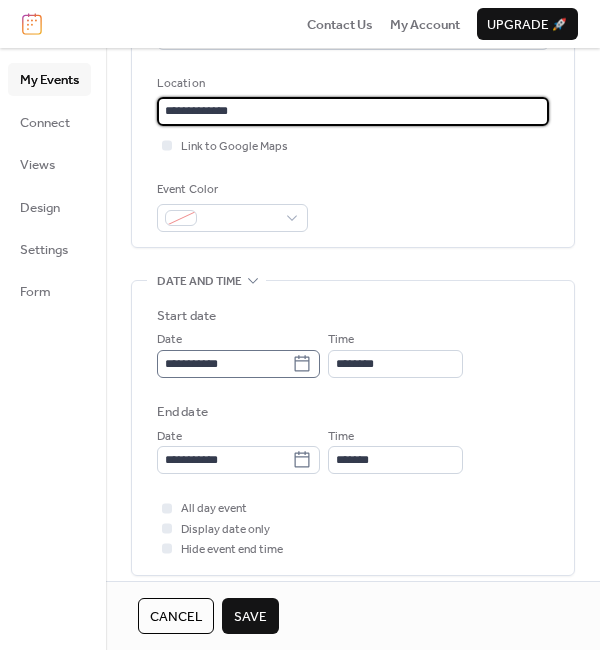 type on "**********" 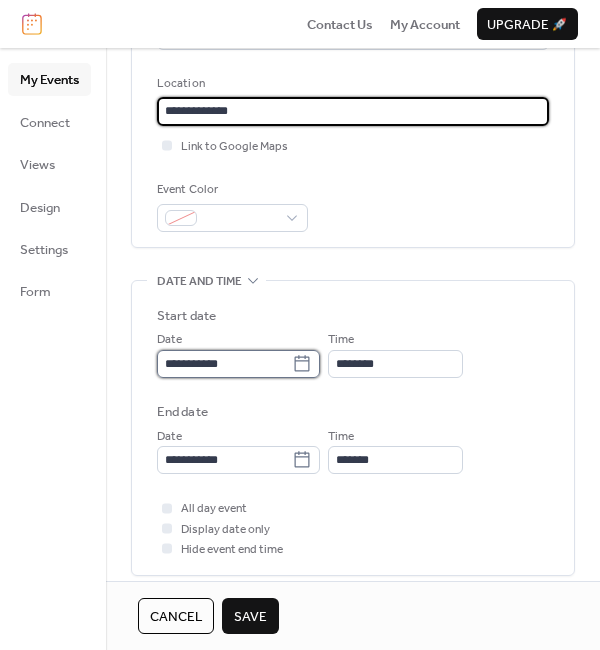 click on "**********" at bounding box center (224, 364) 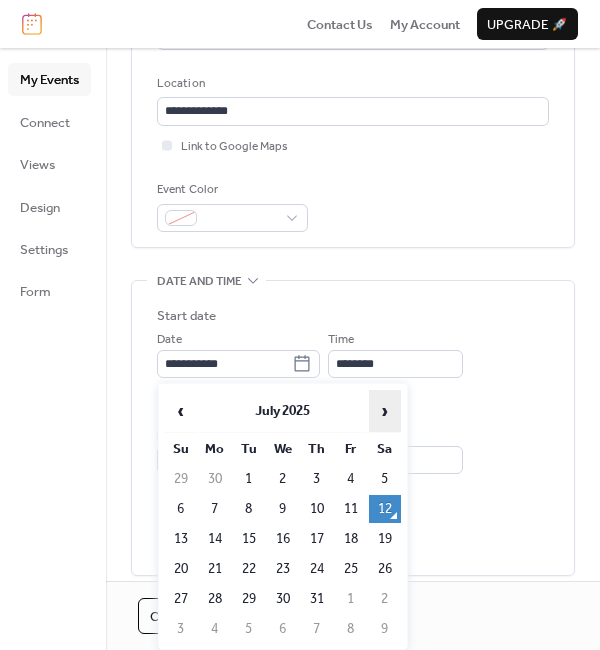 click on "›" at bounding box center (385, 411) 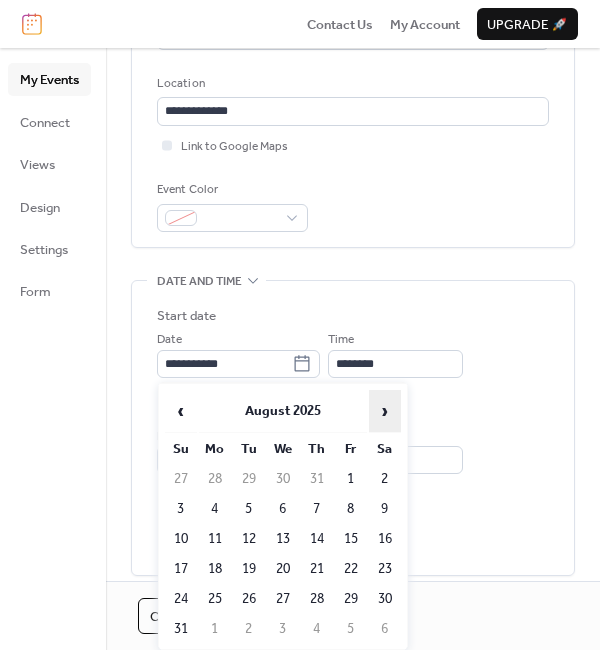 click on "›" at bounding box center [385, 411] 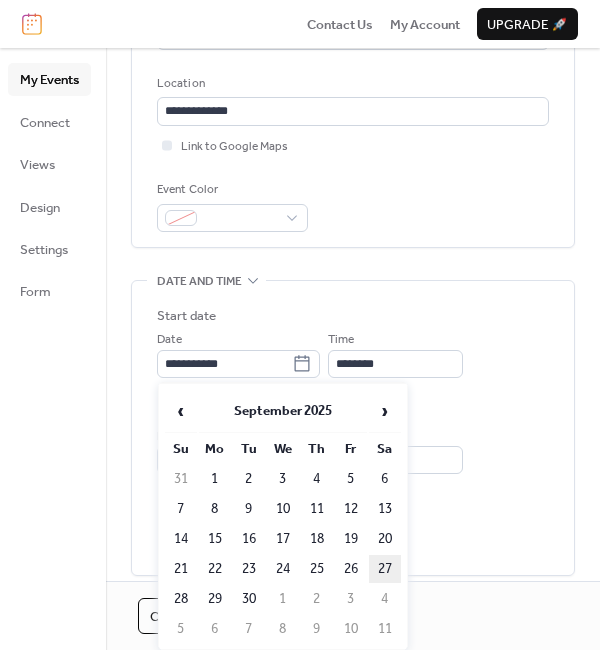 click on "27" at bounding box center [385, 569] 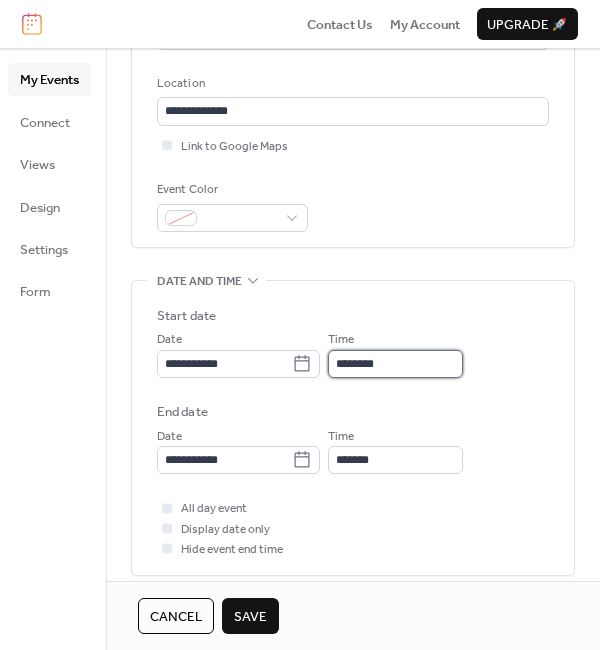click on "********" at bounding box center (395, 364) 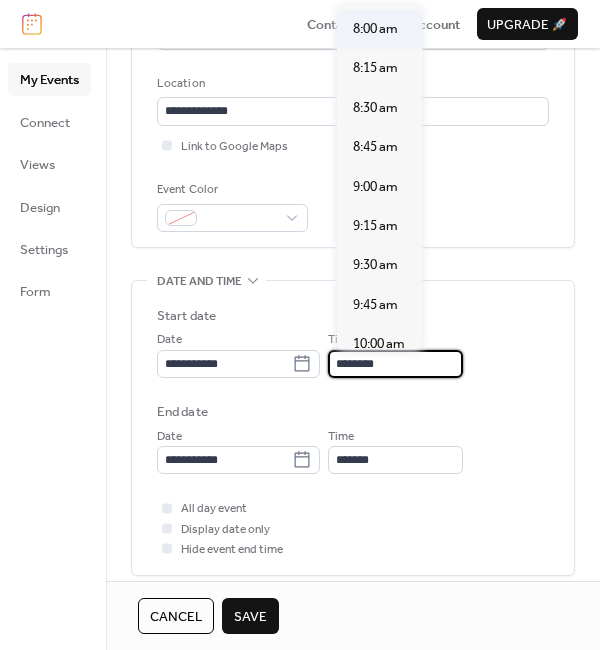 scroll, scrollTop: 1300, scrollLeft: 0, axis: vertical 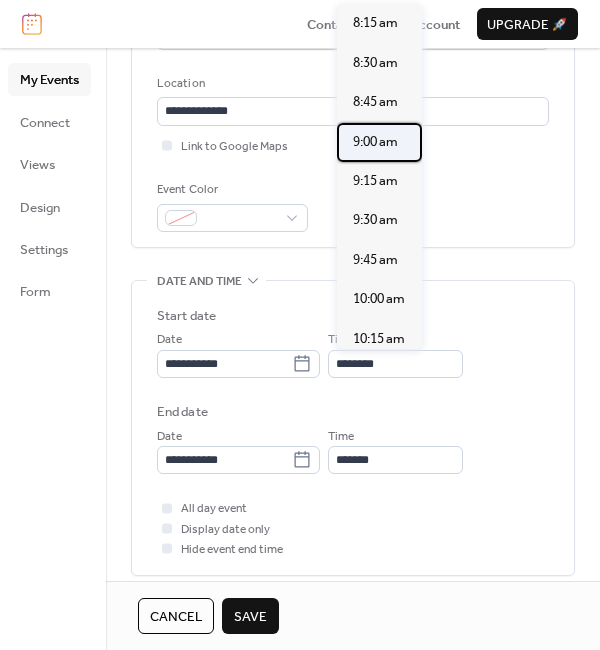 click on "9:00 am" at bounding box center [375, 142] 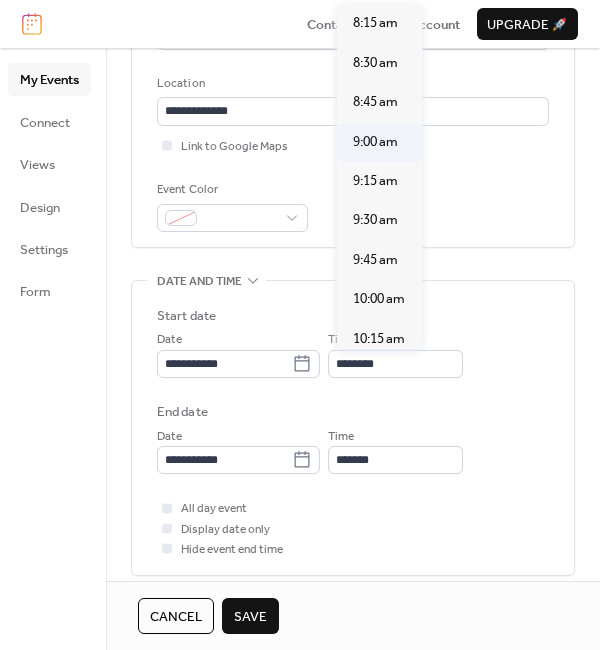 type on "*******" 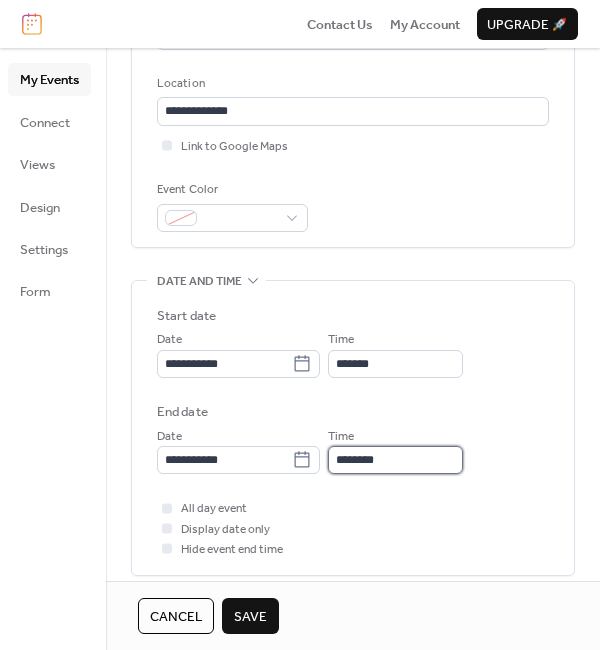 click on "********" at bounding box center (395, 460) 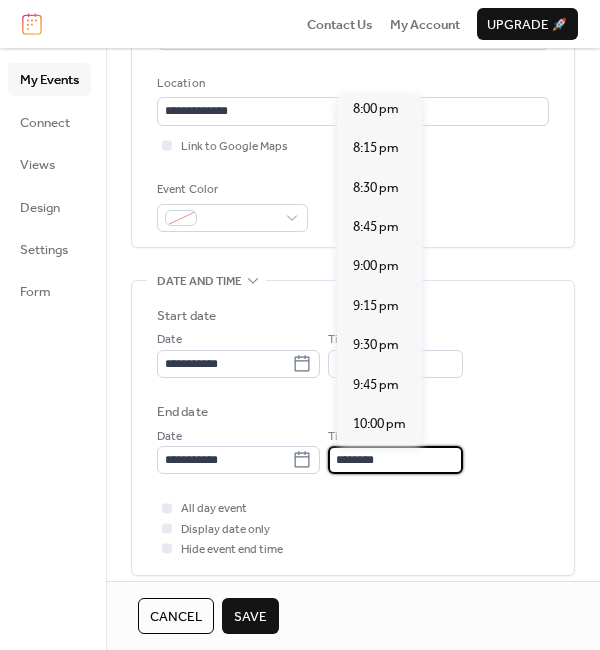 scroll, scrollTop: 1900, scrollLeft: 0, axis: vertical 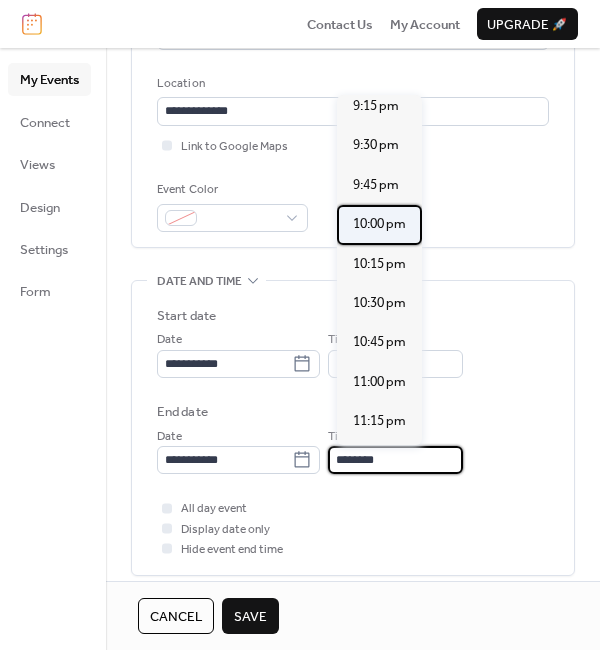 click on "10:00 pm" at bounding box center [379, 224] 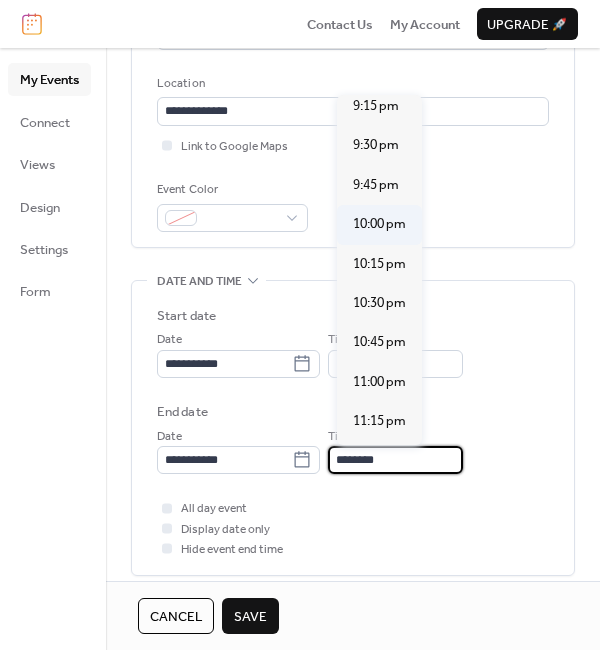 type on "********" 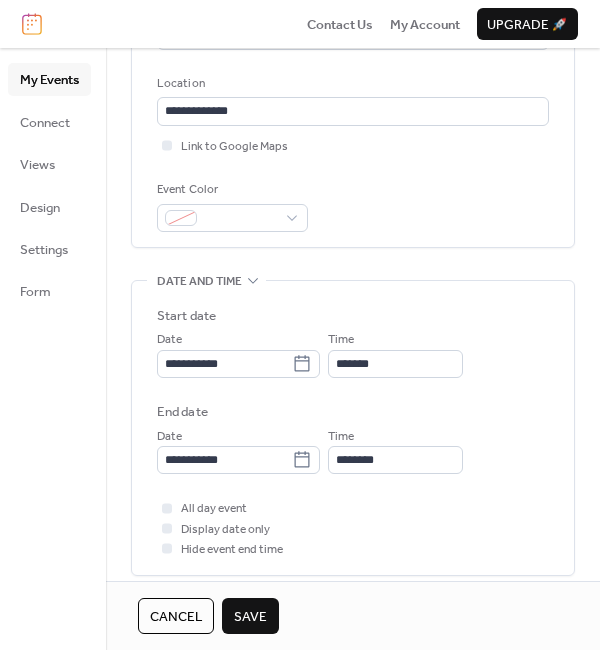 click on "All day event Display date only Hide event end time" at bounding box center [353, 528] 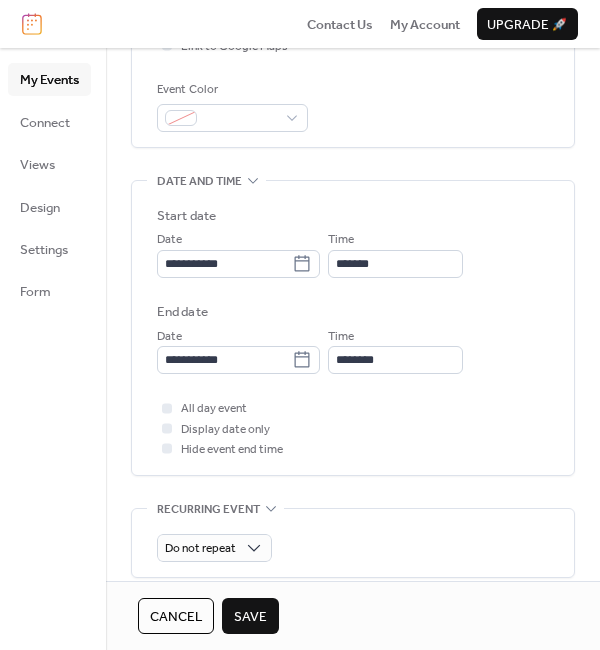 click on "Save" at bounding box center [250, 616] 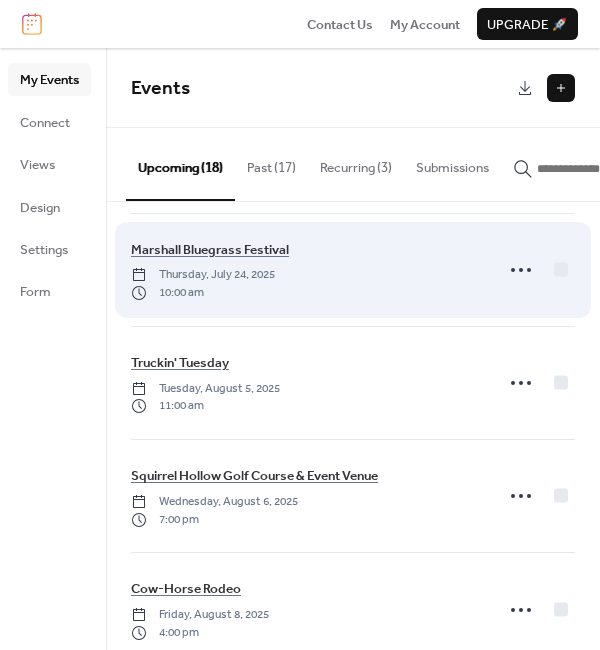 scroll, scrollTop: 200, scrollLeft: 0, axis: vertical 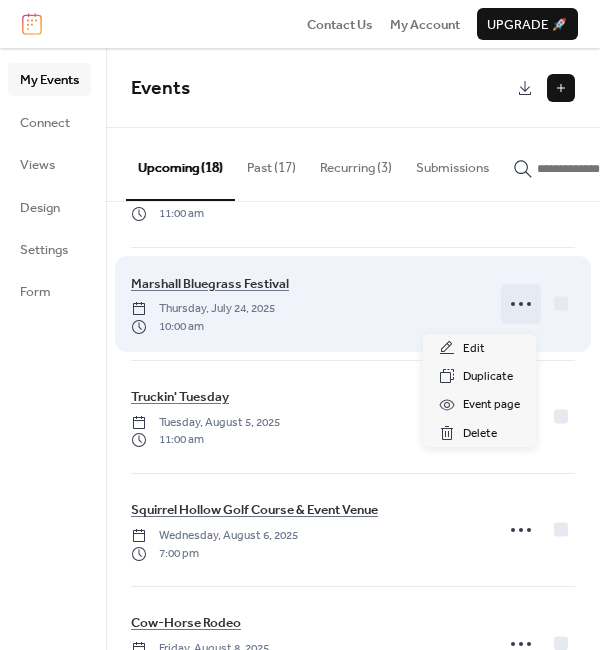 click 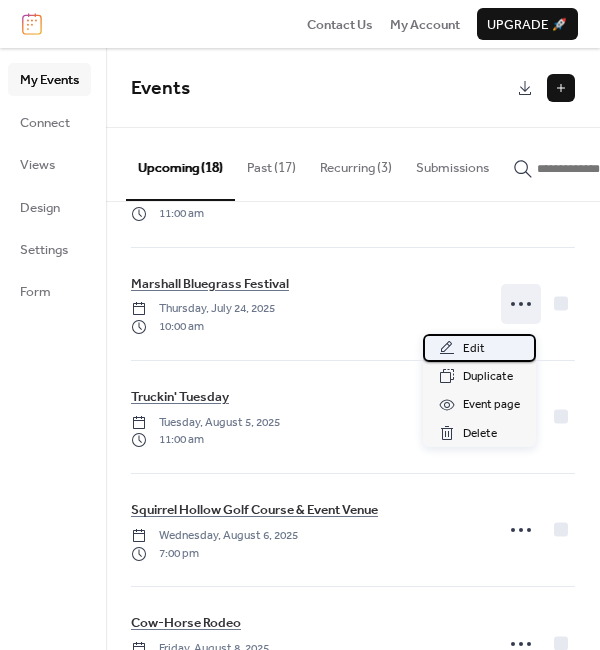 click on "Edit" at bounding box center [479, 348] 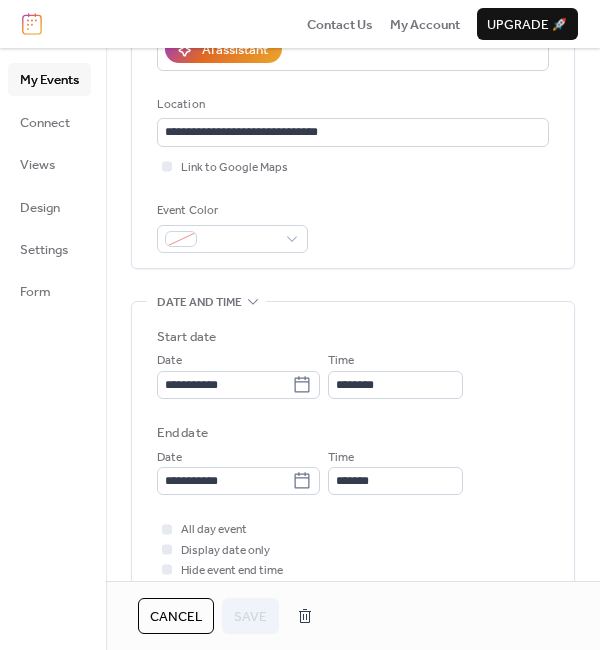 scroll, scrollTop: 500, scrollLeft: 0, axis: vertical 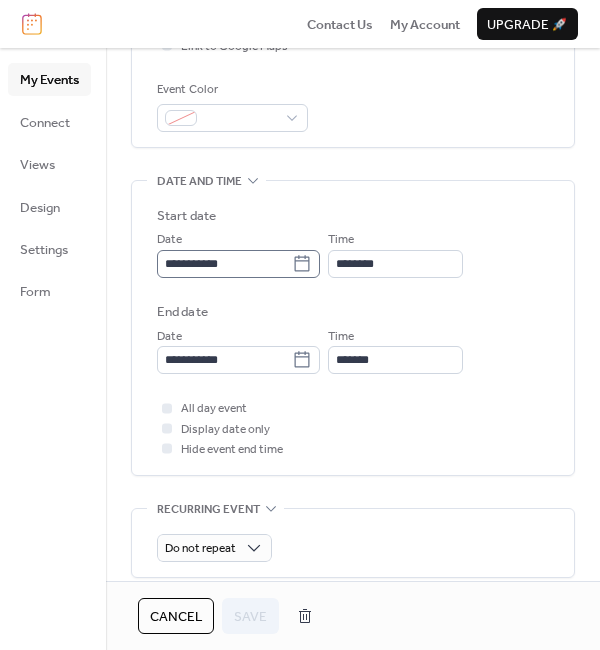 click 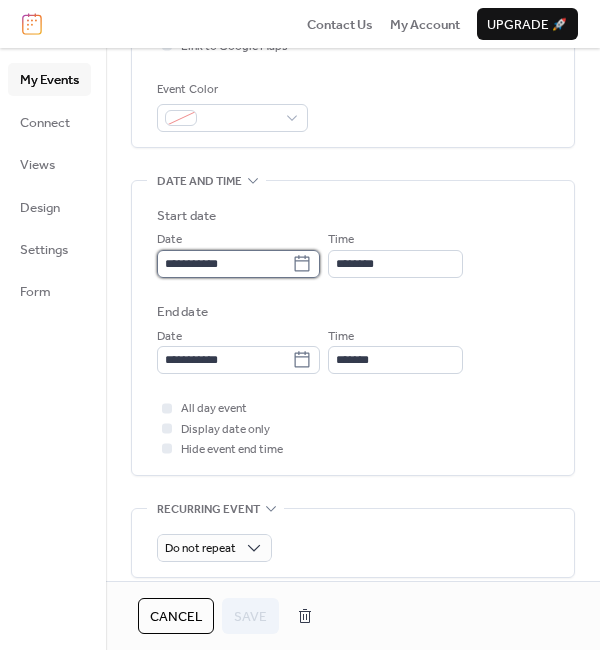 click on "**********" at bounding box center (224, 264) 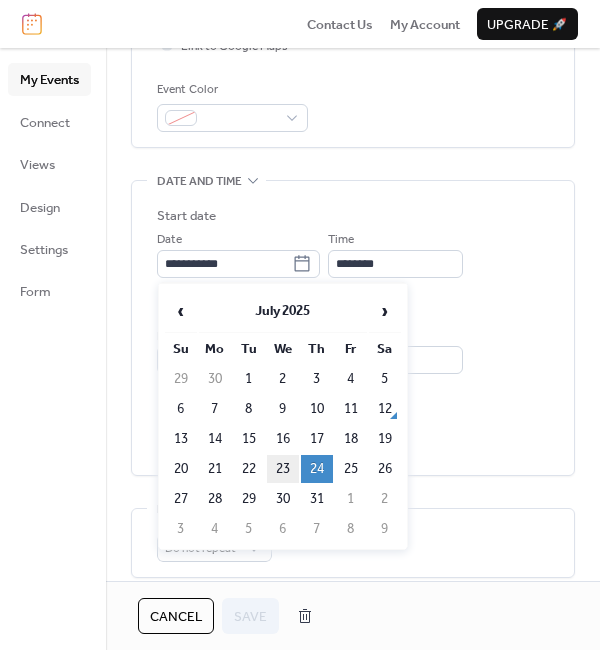 click on "23" at bounding box center (283, 469) 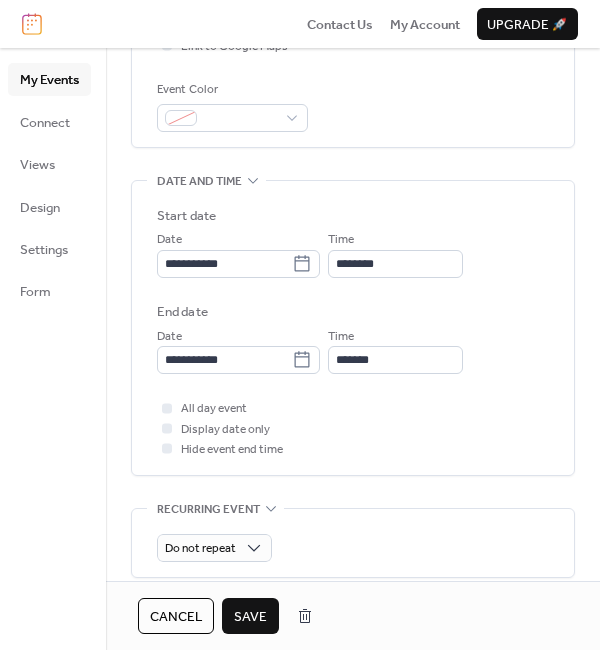 click on "Save" at bounding box center [250, 617] 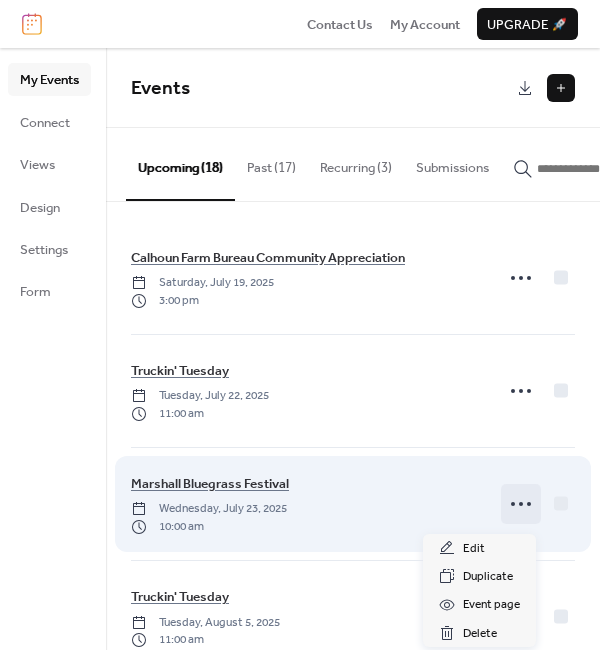 click 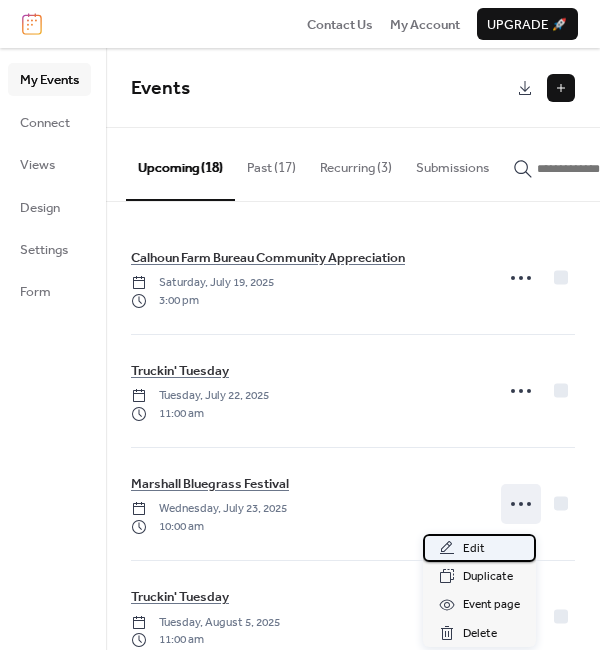 click on "Edit" at bounding box center (479, 548) 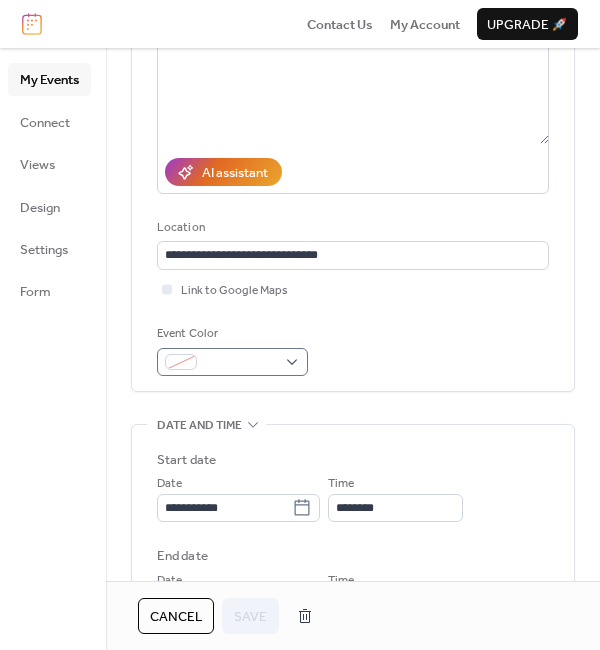 scroll, scrollTop: 400, scrollLeft: 0, axis: vertical 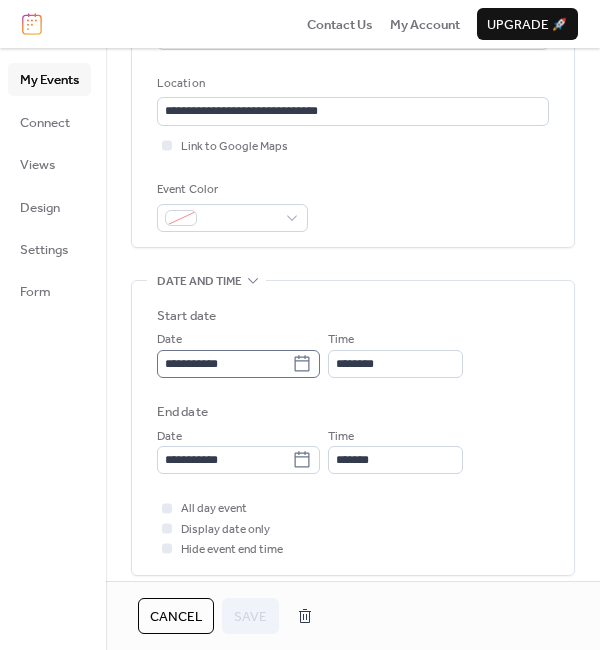 click 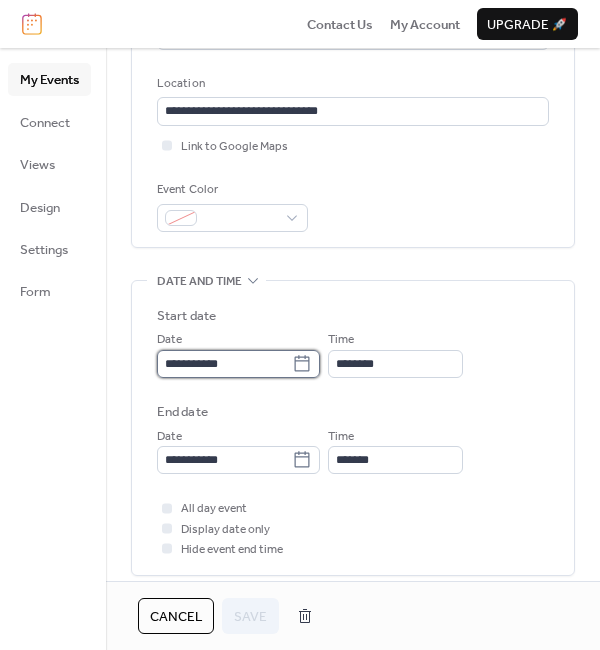 click on "**********" at bounding box center (224, 364) 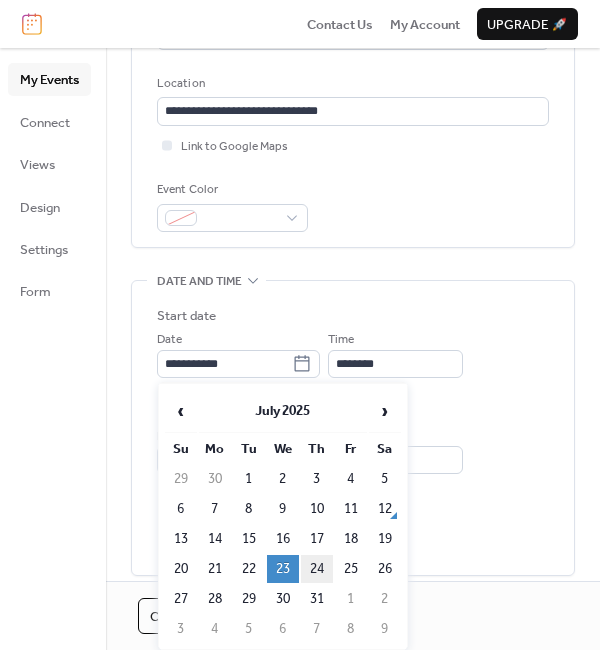 click on "24" at bounding box center (317, 569) 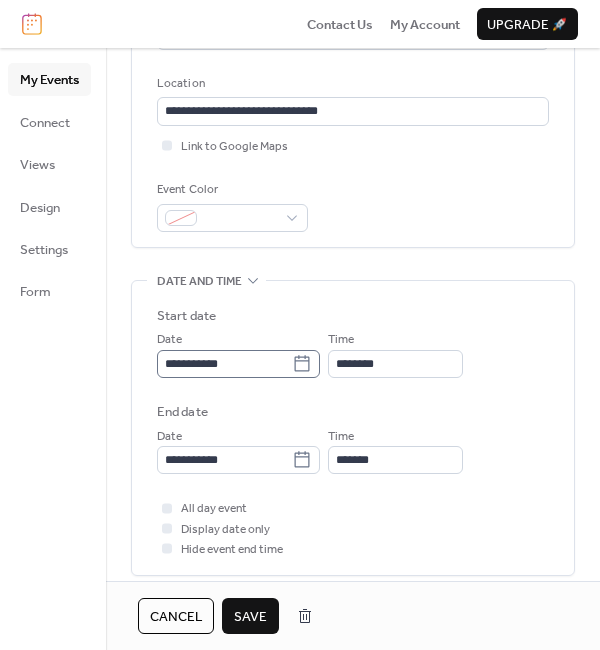 click 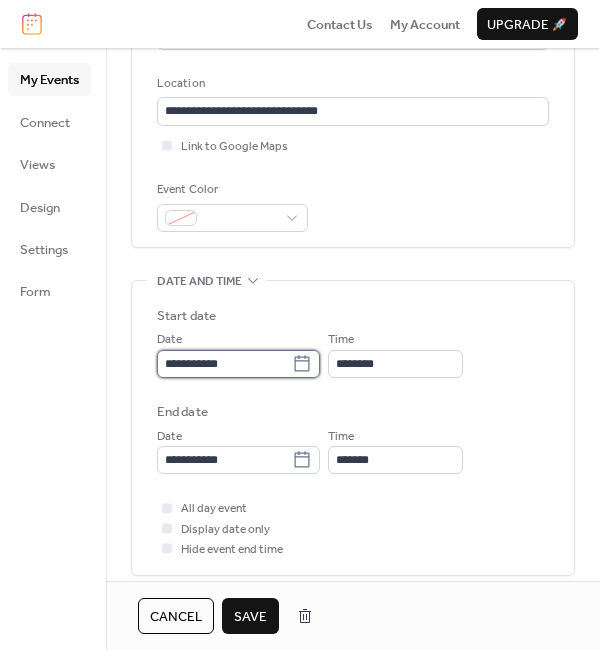 click on "**********" at bounding box center [224, 364] 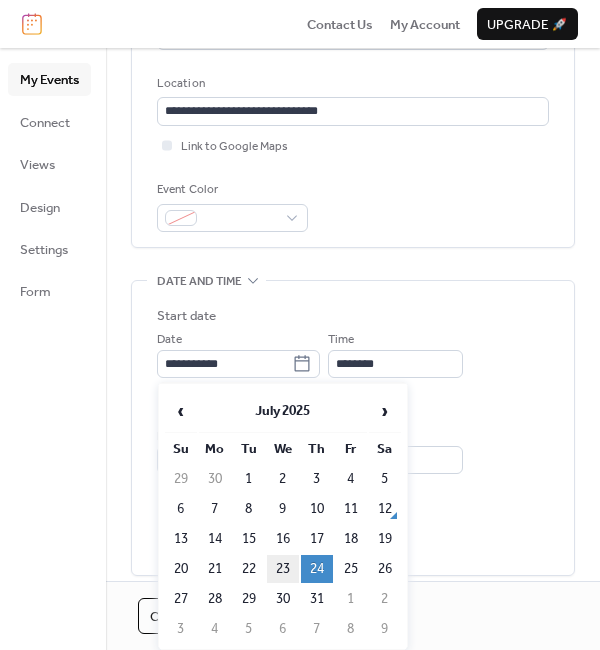click on "23" at bounding box center (283, 569) 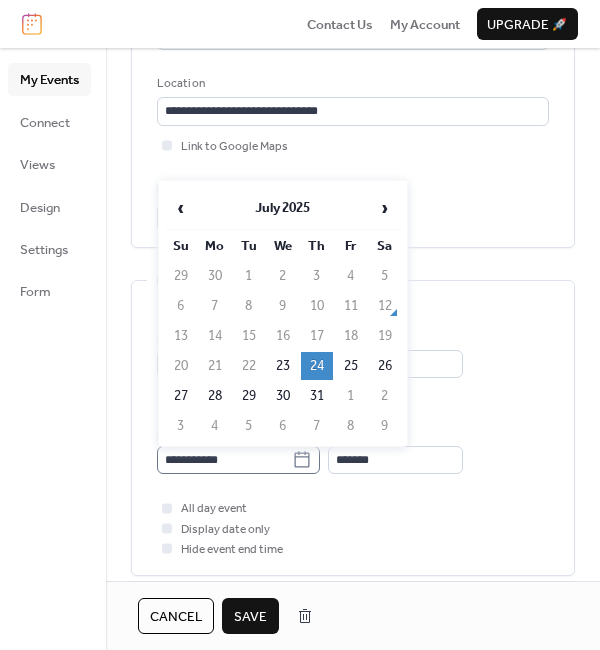 click 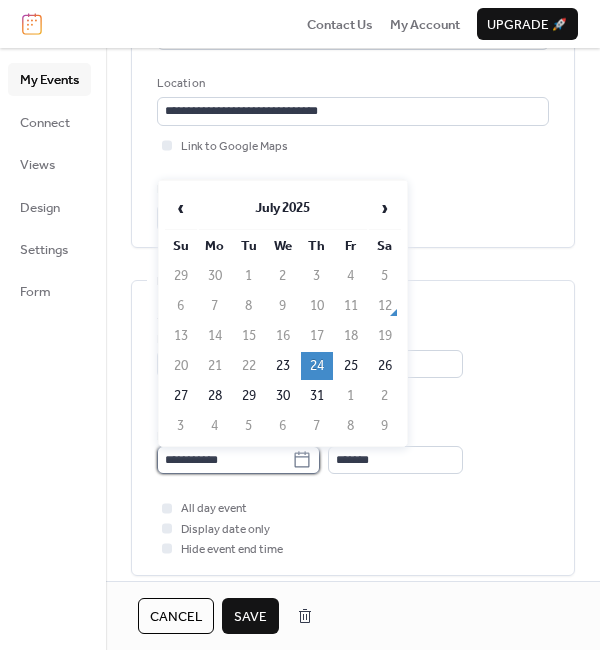 click on "**********" at bounding box center [224, 460] 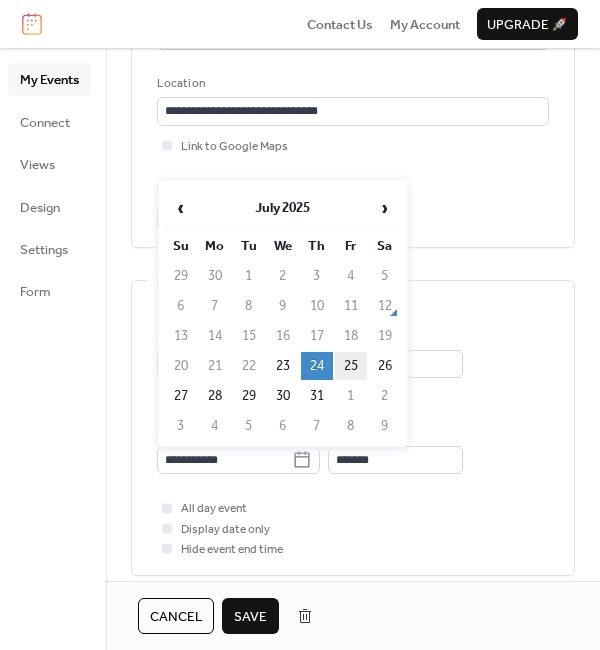 click on "25" at bounding box center (351, 366) 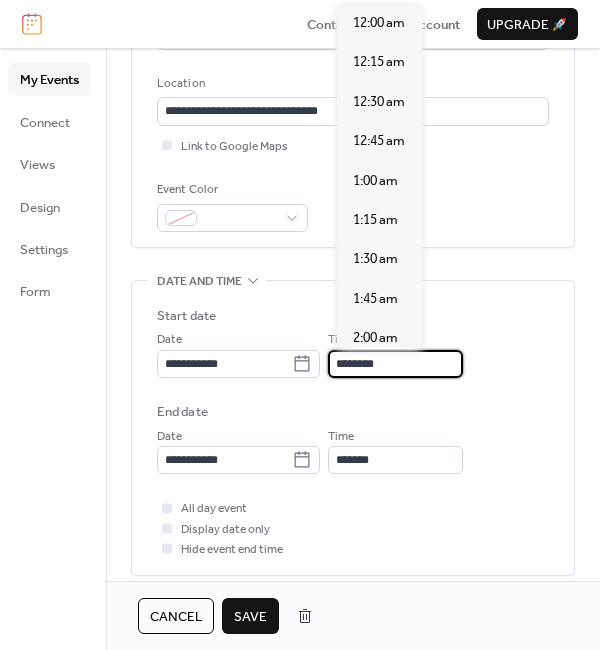 click on "********" at bounding box center [395, 364] 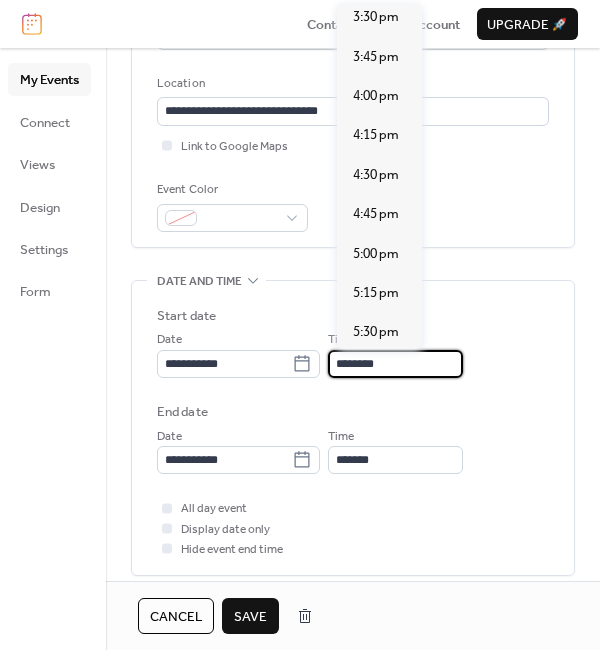scroll, scrollTop: 2484, scrollLeft: 0, axis: vertical 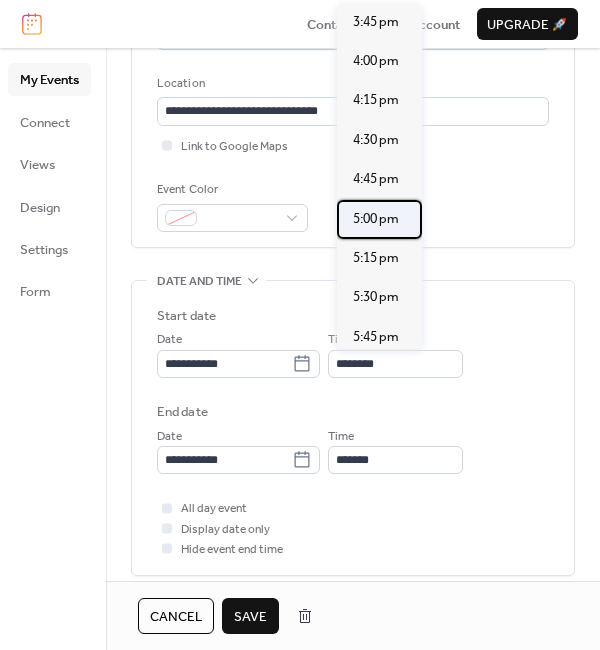click on "5:00 pm" at bounding box center (376, 219) 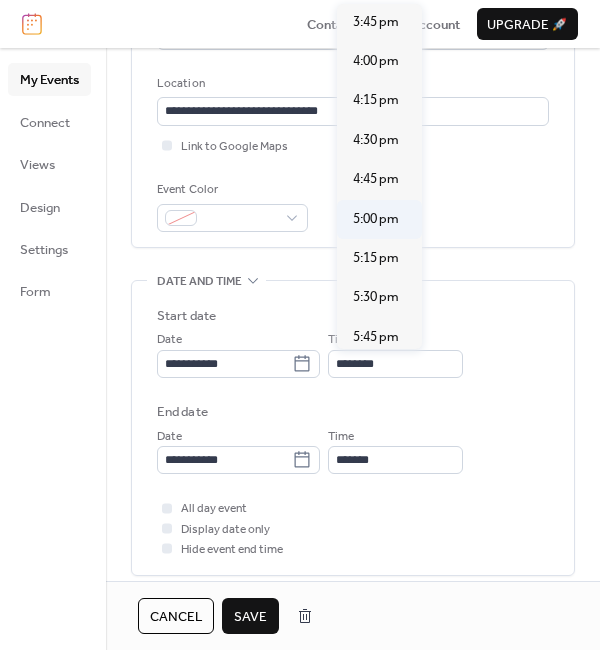 type on "*******" 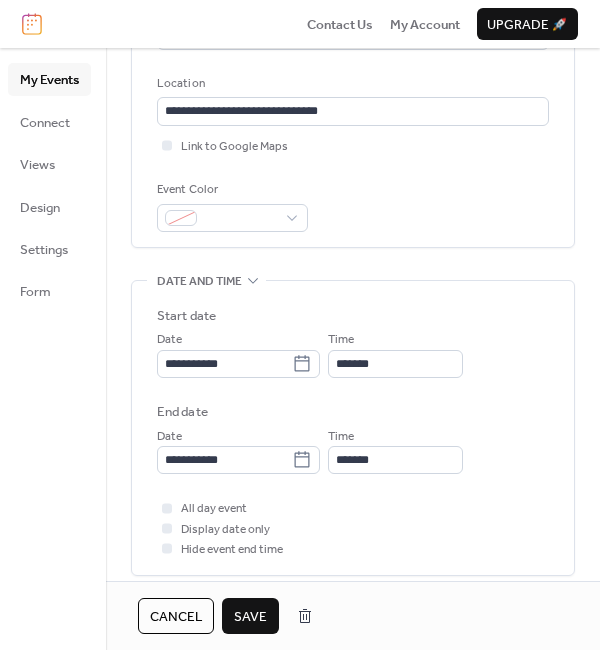 click on "Save" at bounding box center [250, 617] 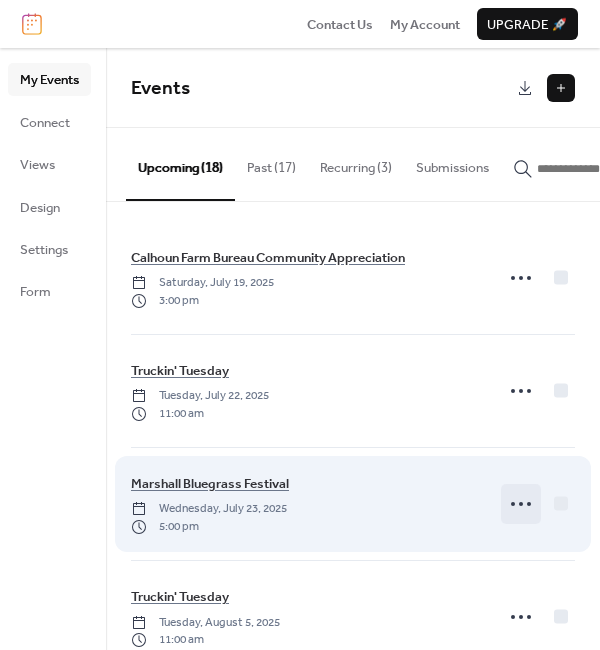 click 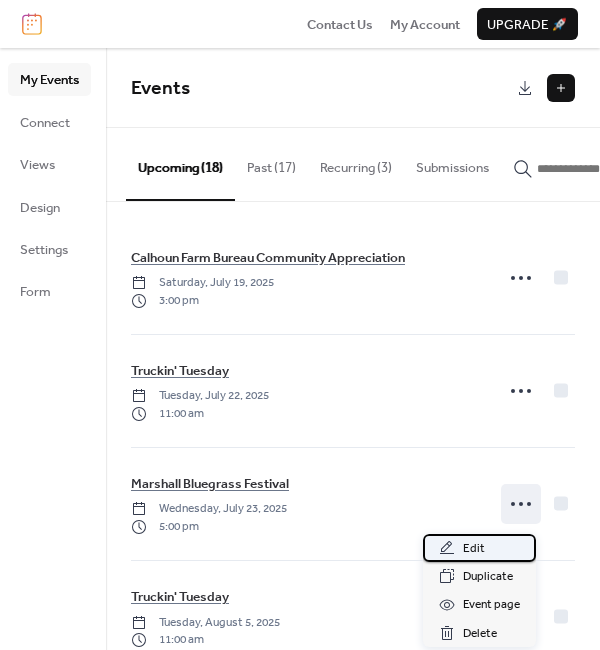 click on "Edit" at bounding box center (479, 548) 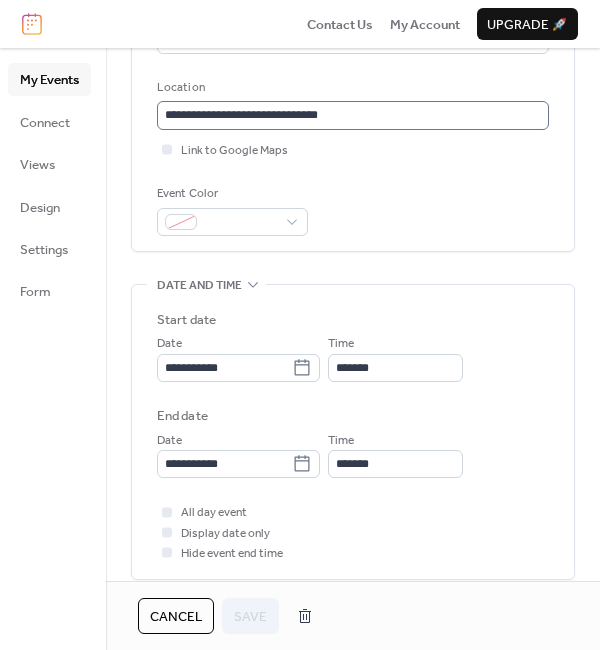 scroll, scrollTop: 400, scrollLeft: 0, axis: vertical 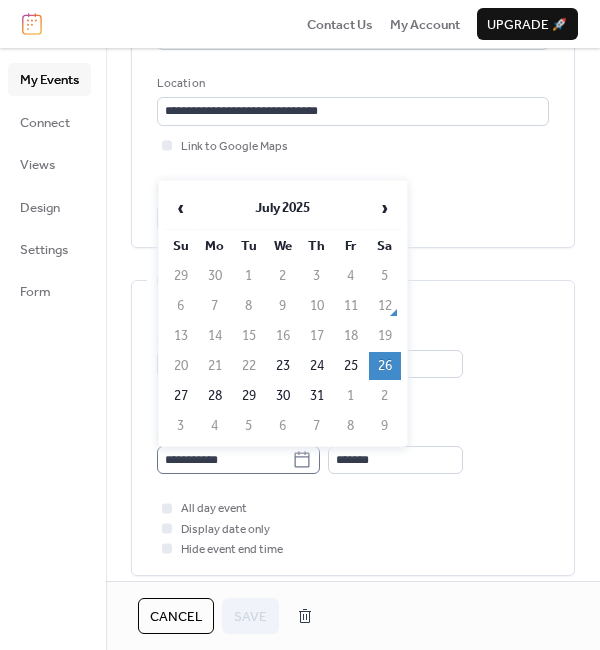 click 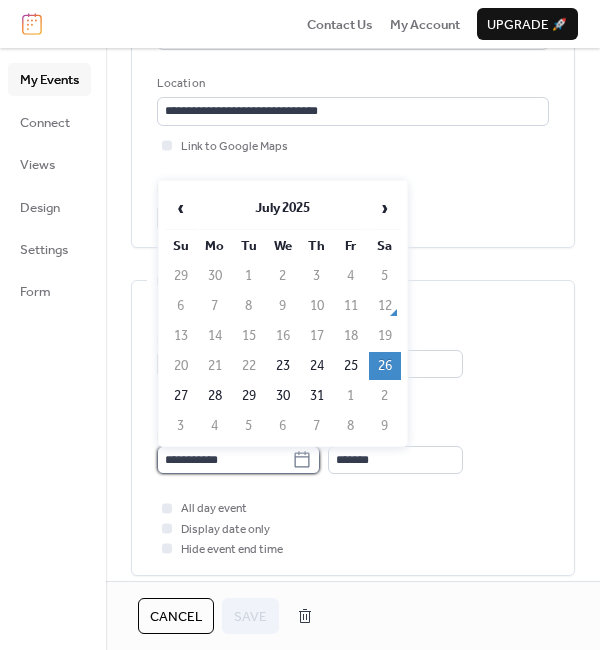 click on "**********" at bounding box center (224, 460) 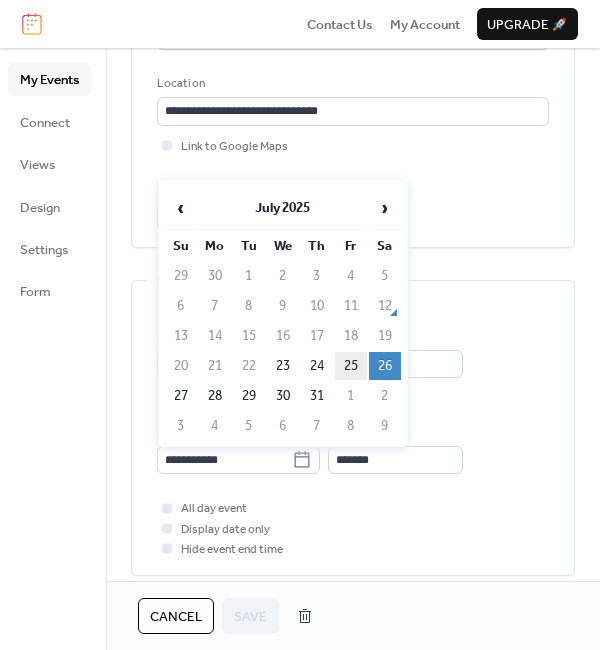 click on "25" at bounding box center (351, 366) 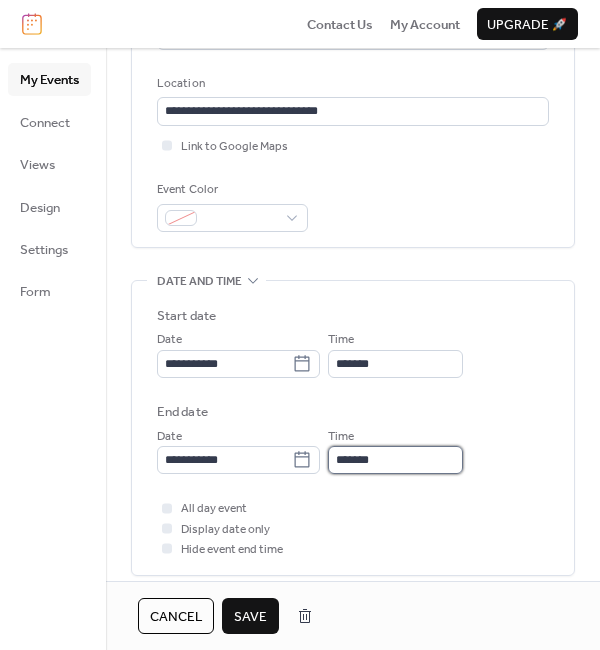 click on "*******" at bounding box center [395, 460] 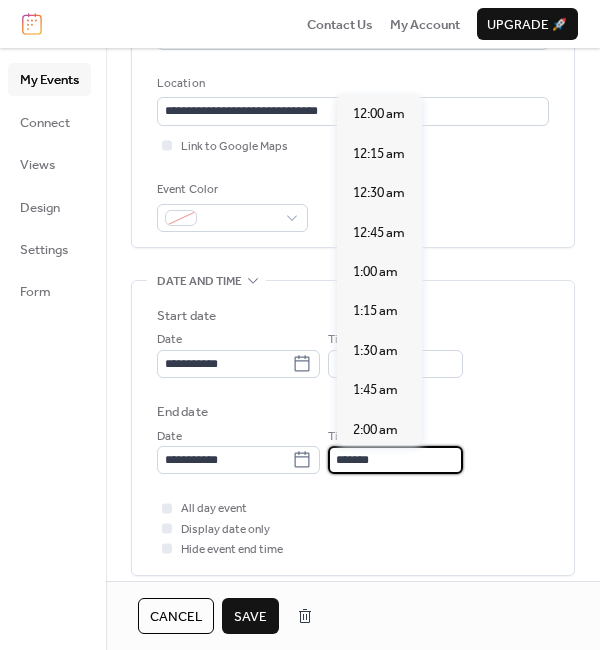scroll, scrollTop: 633, scrollLeft: 0, axis: vertical 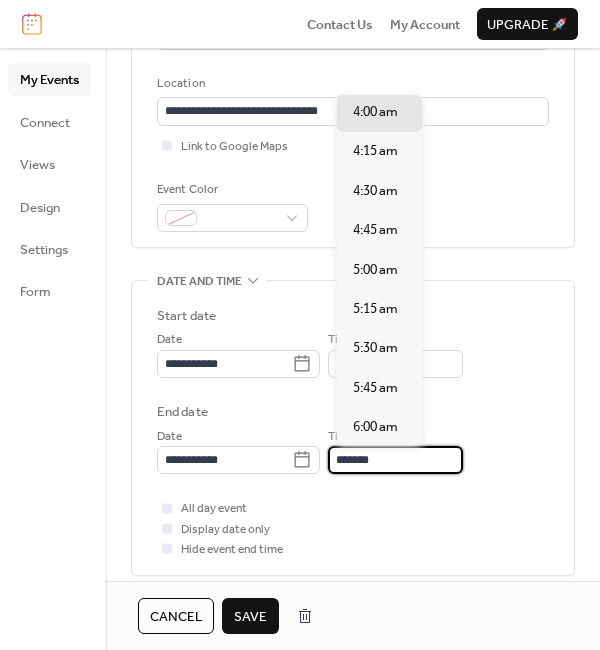 drag, startPoint x: 381, startPoint y: 456, endPoint x: 339, endPoint y: 456, distance: 42 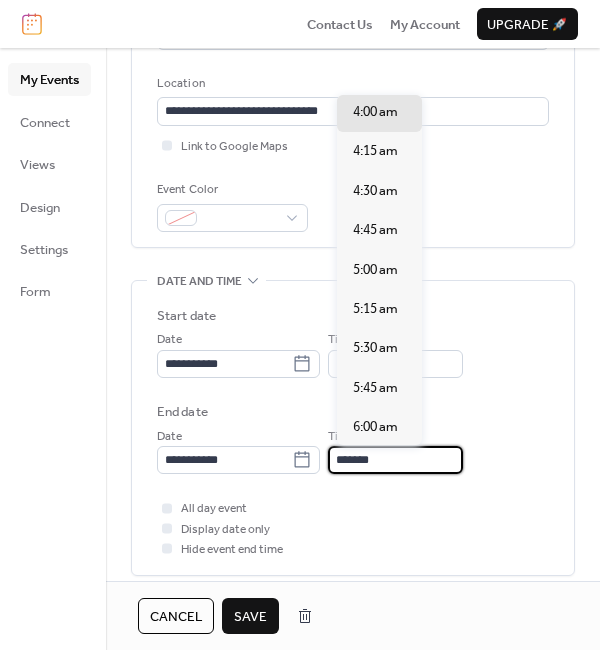 click on "*******" at bounding box center [395, 460] 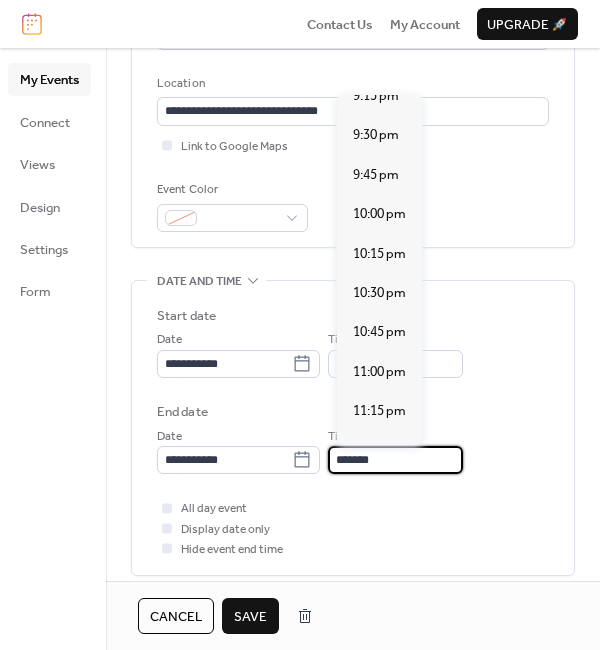 scroll, scrollTop: 3333, scrollLeft: 0, axis: vertical 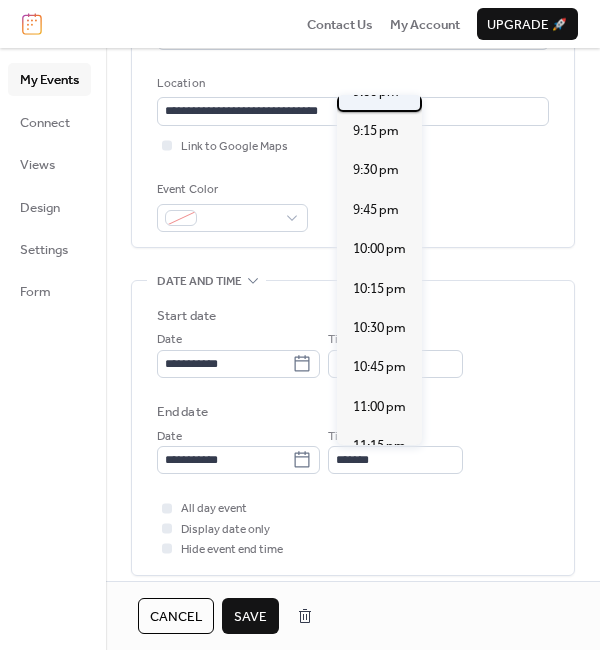 click on "9:00 pm" at bounding box center [376, 92] 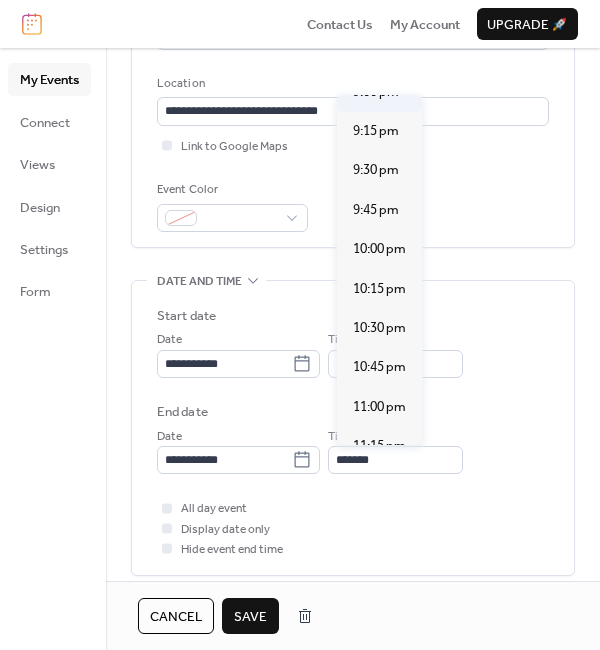 type on "*******" 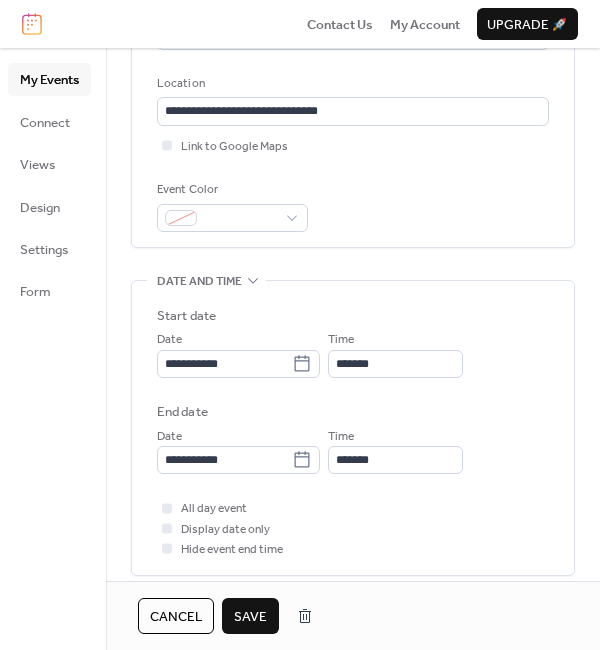 click on "Save" at bounding box center [250, 617] 